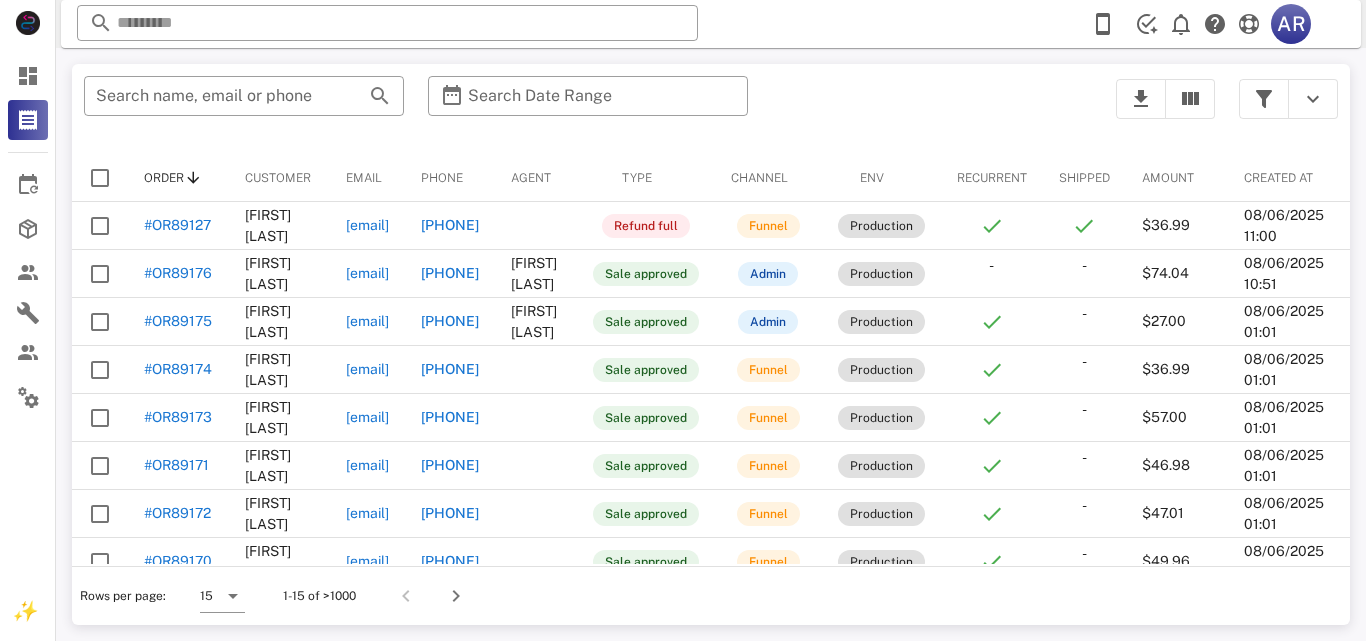 scroll, scrollTop: 0, scrollLeft: 0, axis: both 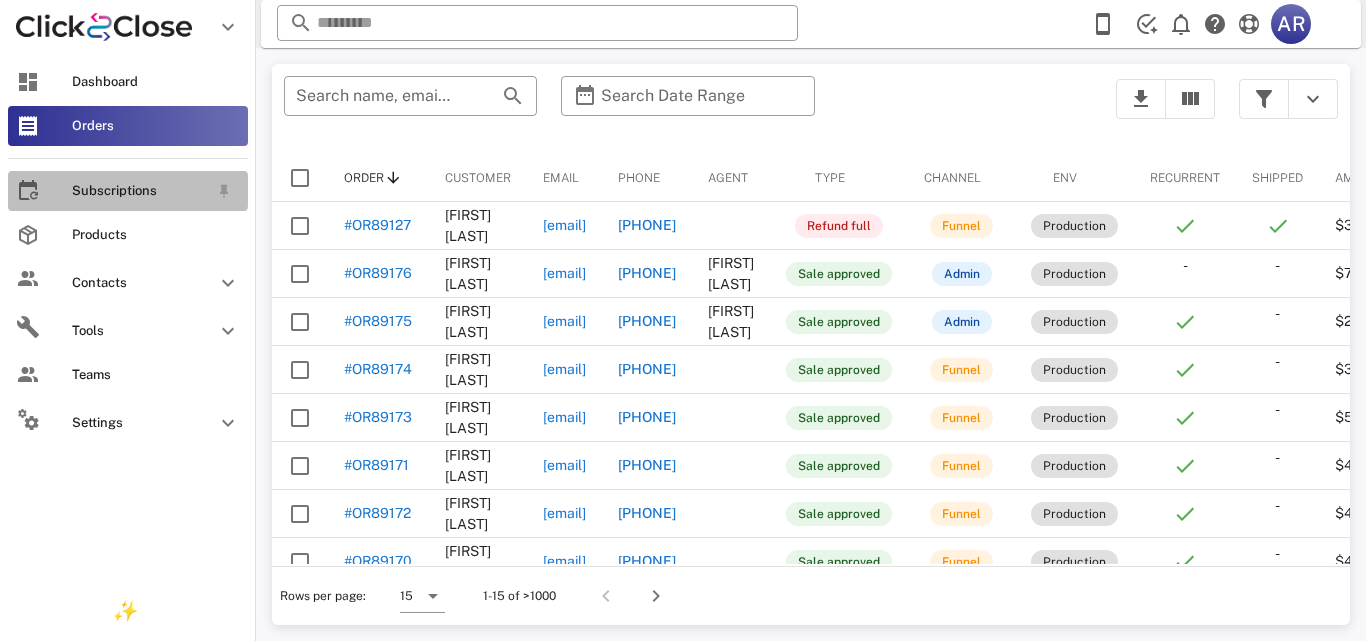 click on "Subscriptions" at bounding box center [140, 191] 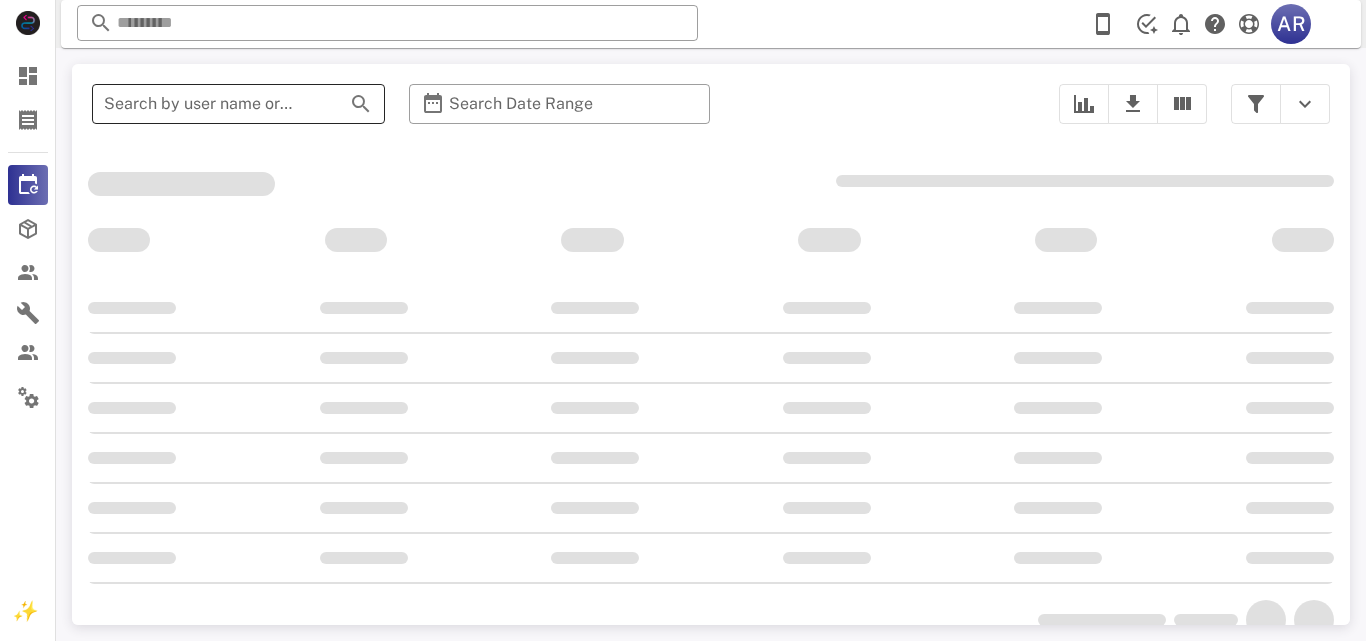 click on "Search by user name or email" at bounding box center (210, 104) 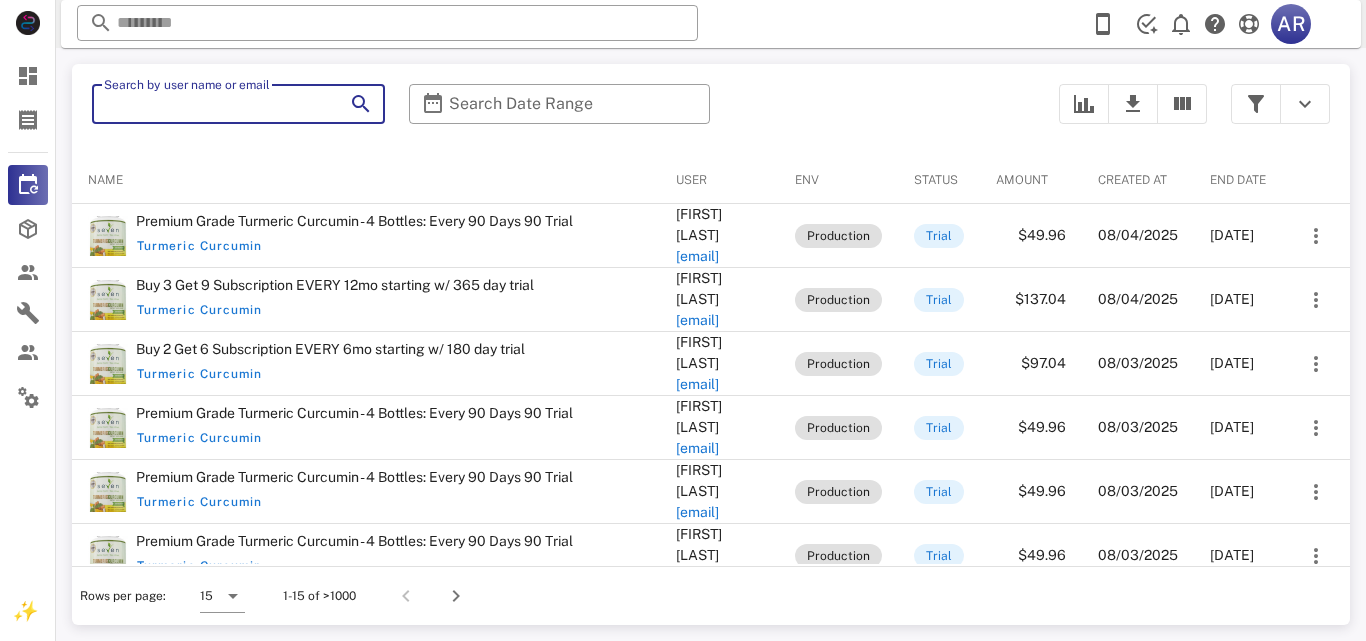 click on "Search by user name or email" at bounding box center (210, 104) 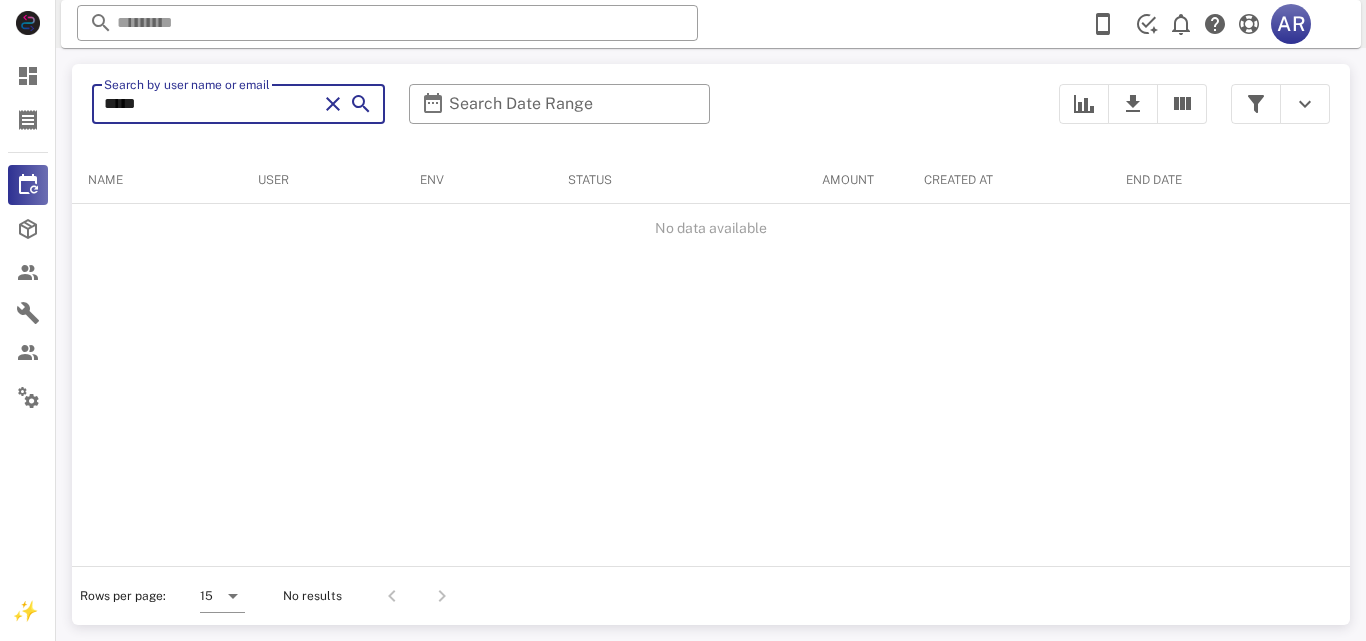 type on "*****" 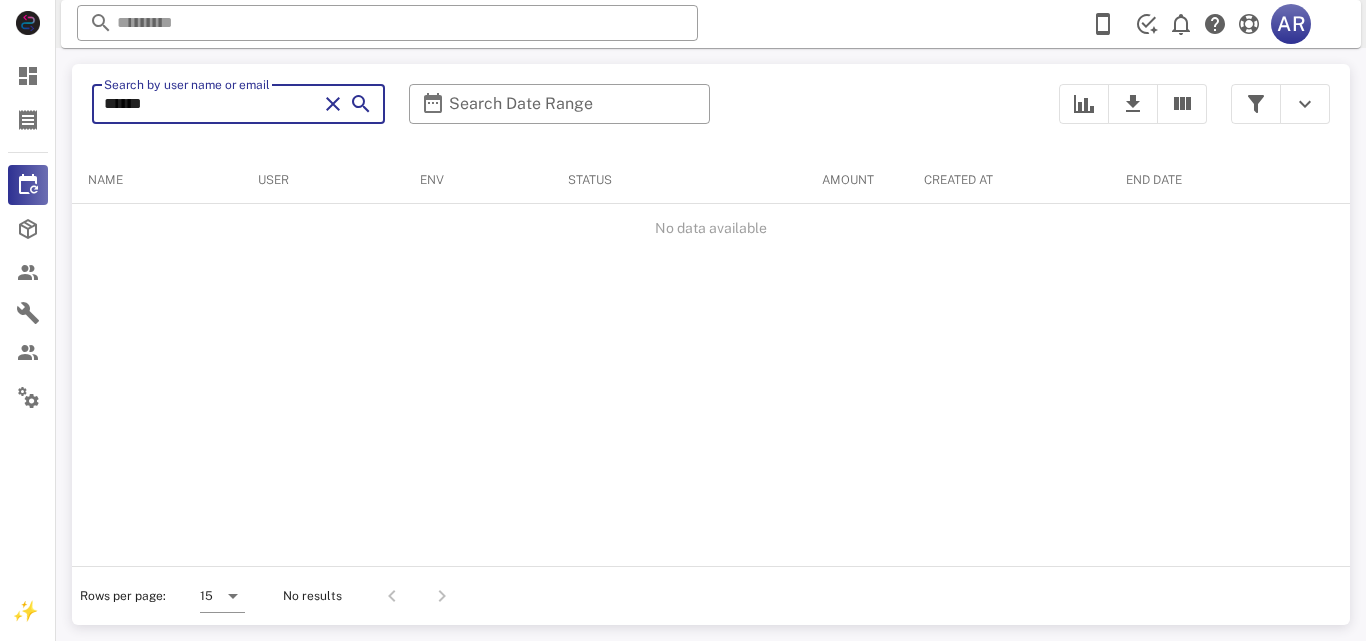 click on "*****" at bounding box center (210, 104) 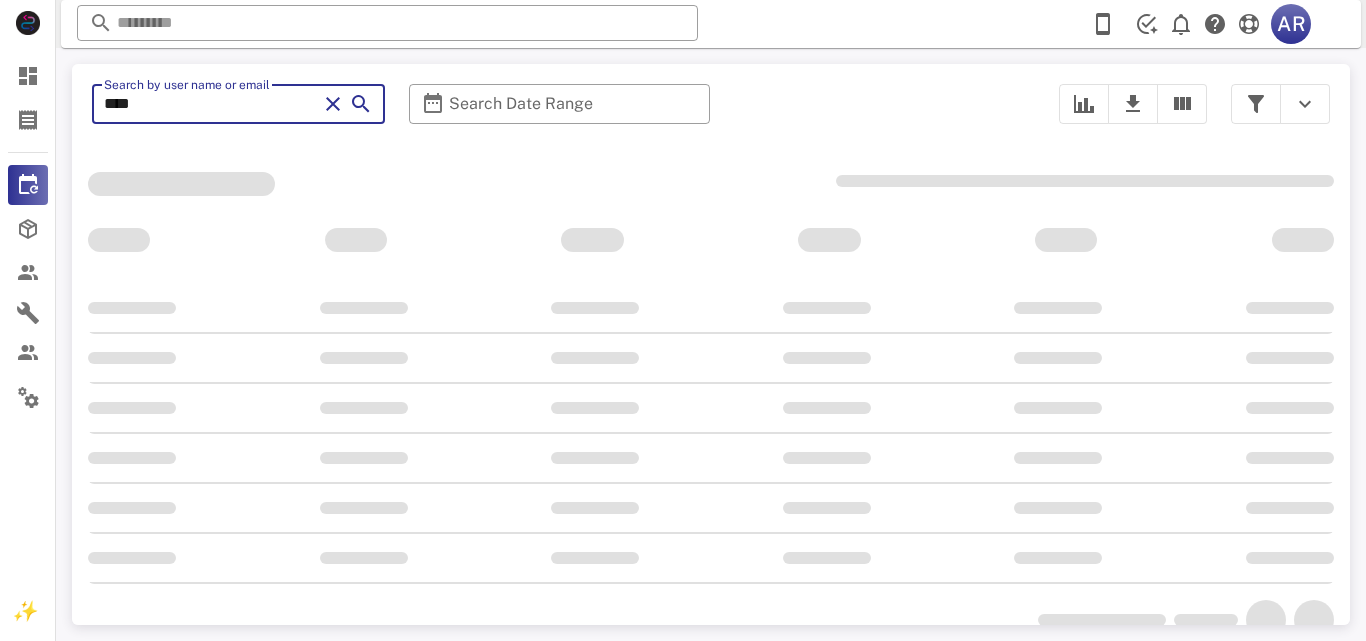 type on "*****" 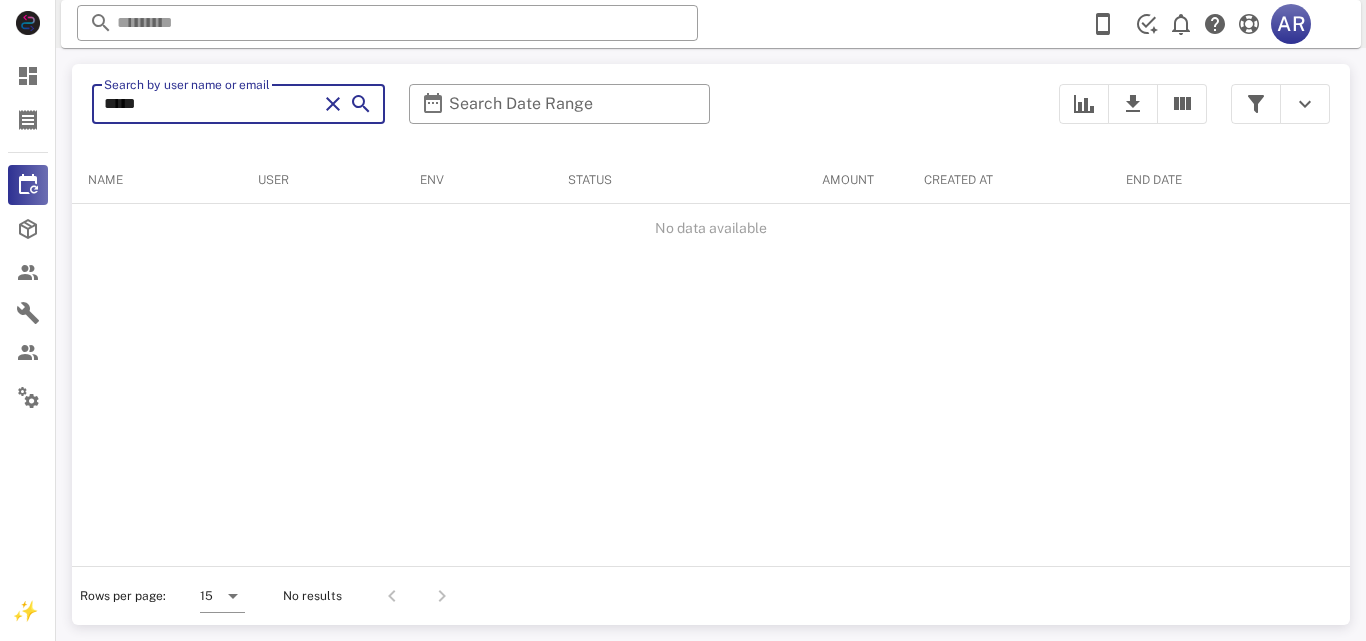 click on "*****" at bounding box center [210, 104] 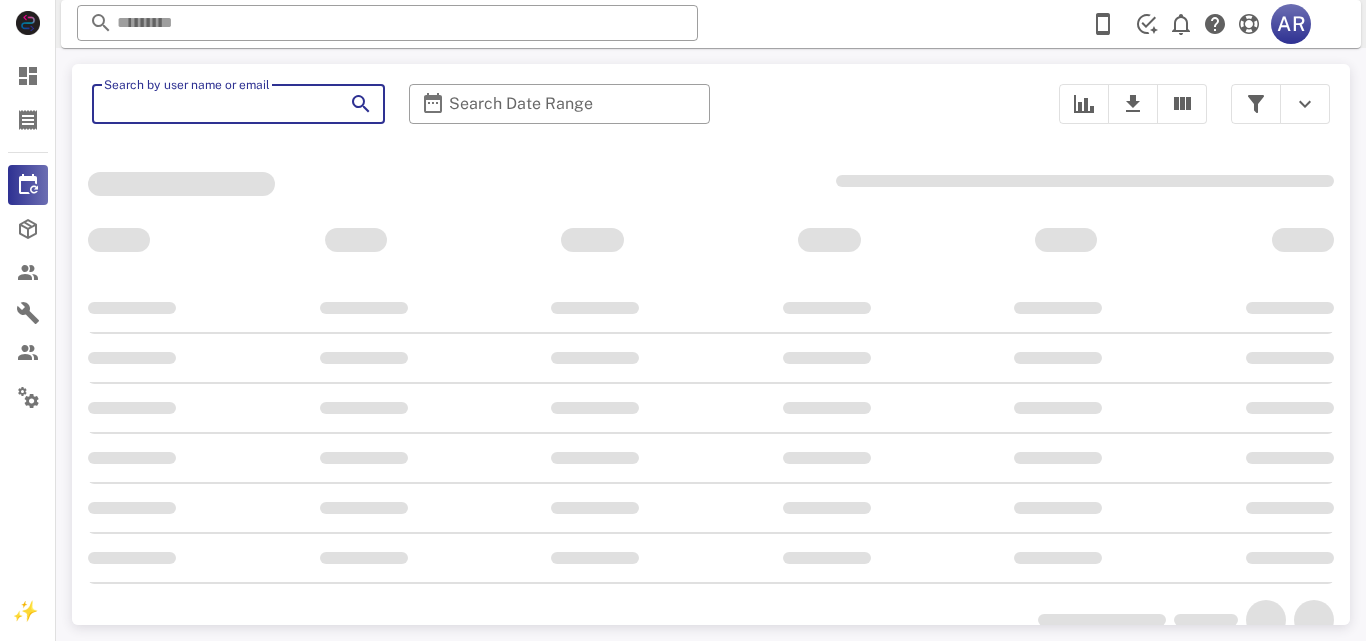 type 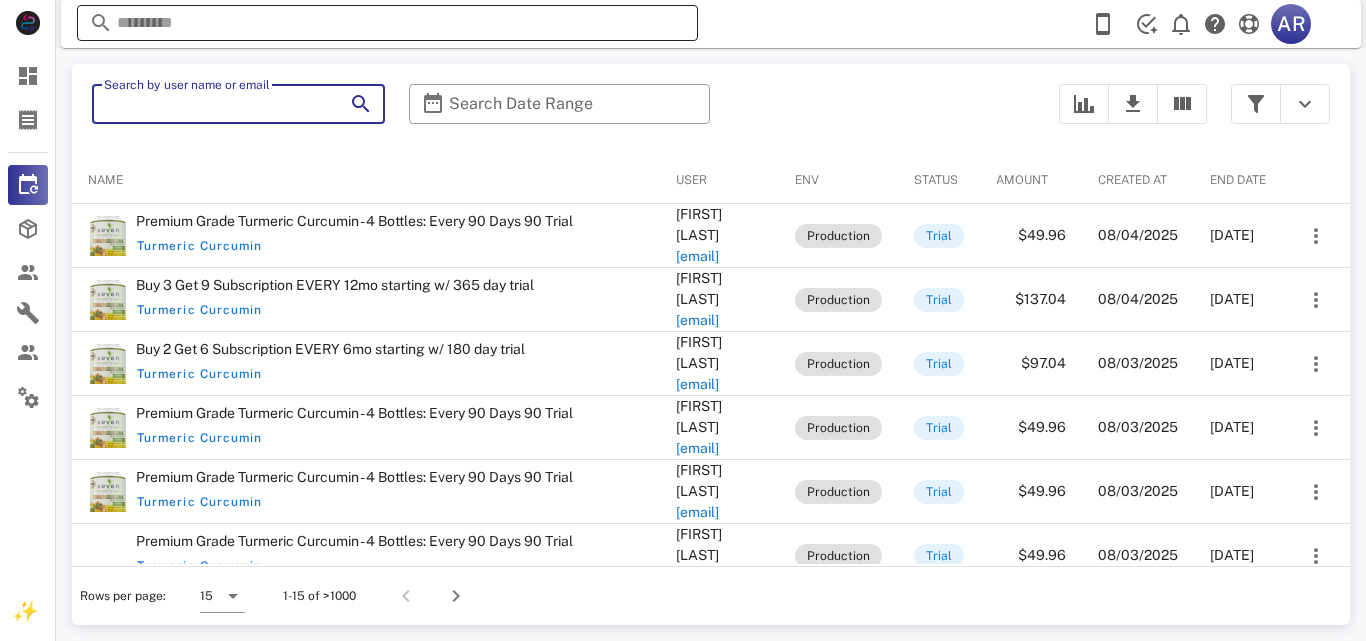 click at bounding box center [387, 23] 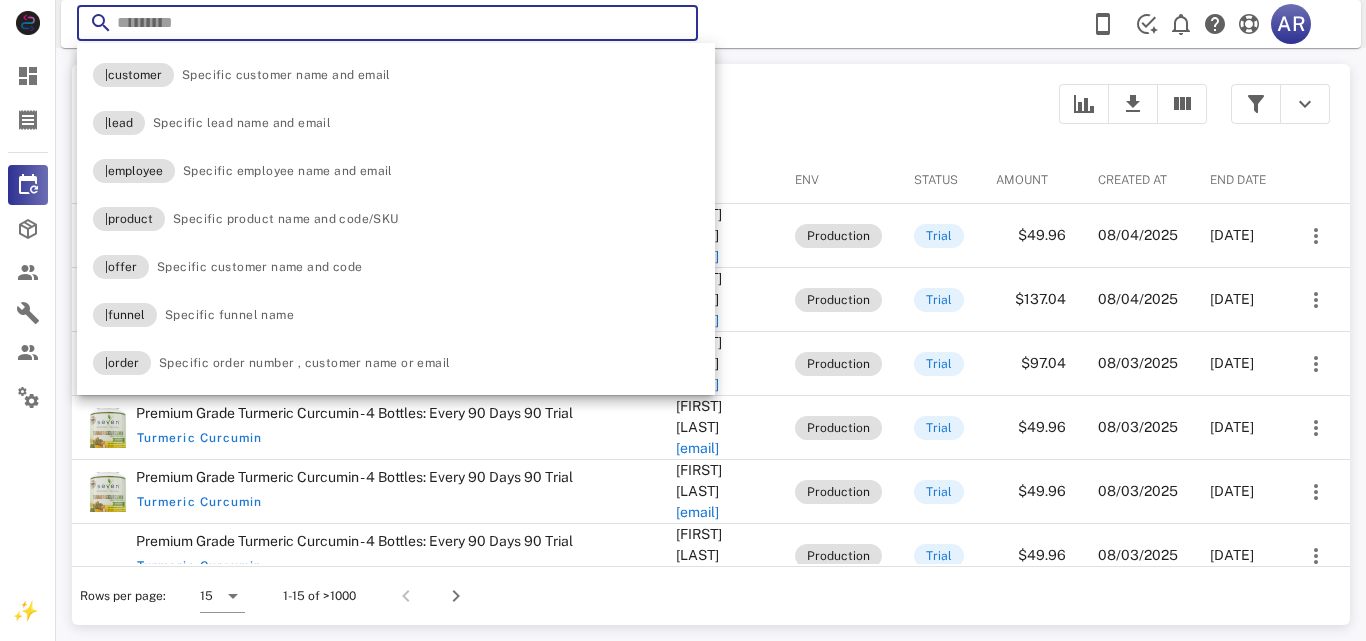 paste on "*****" 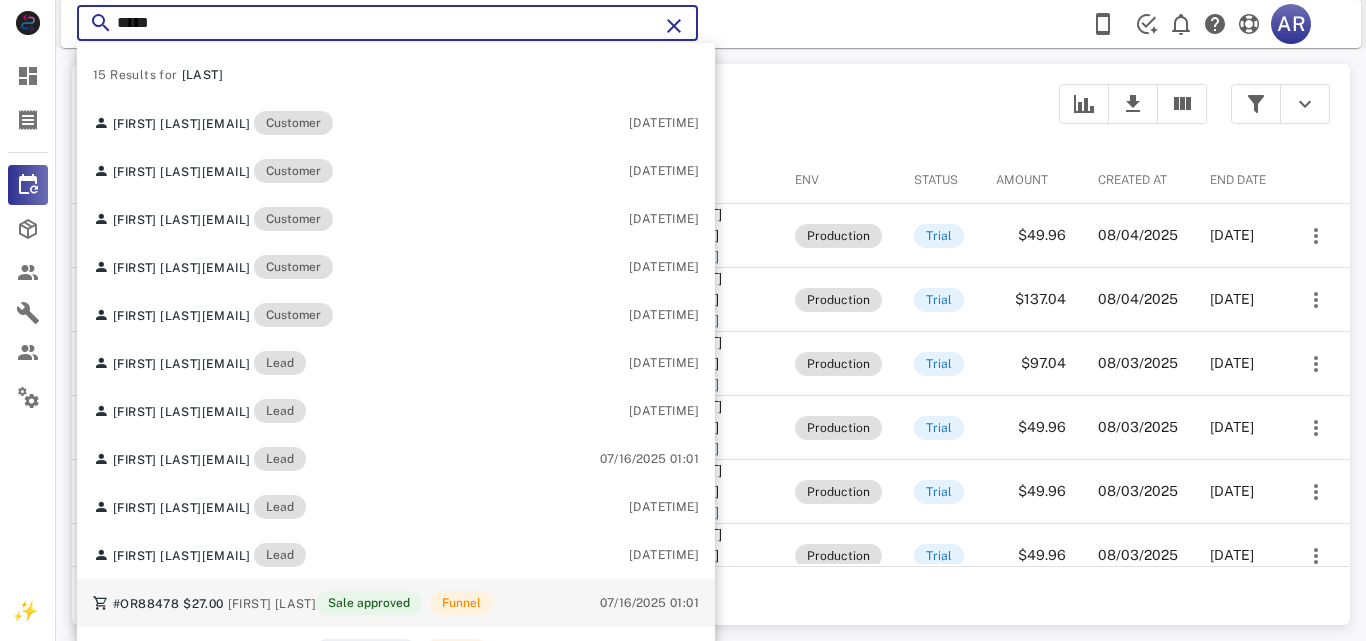 type on "*****" 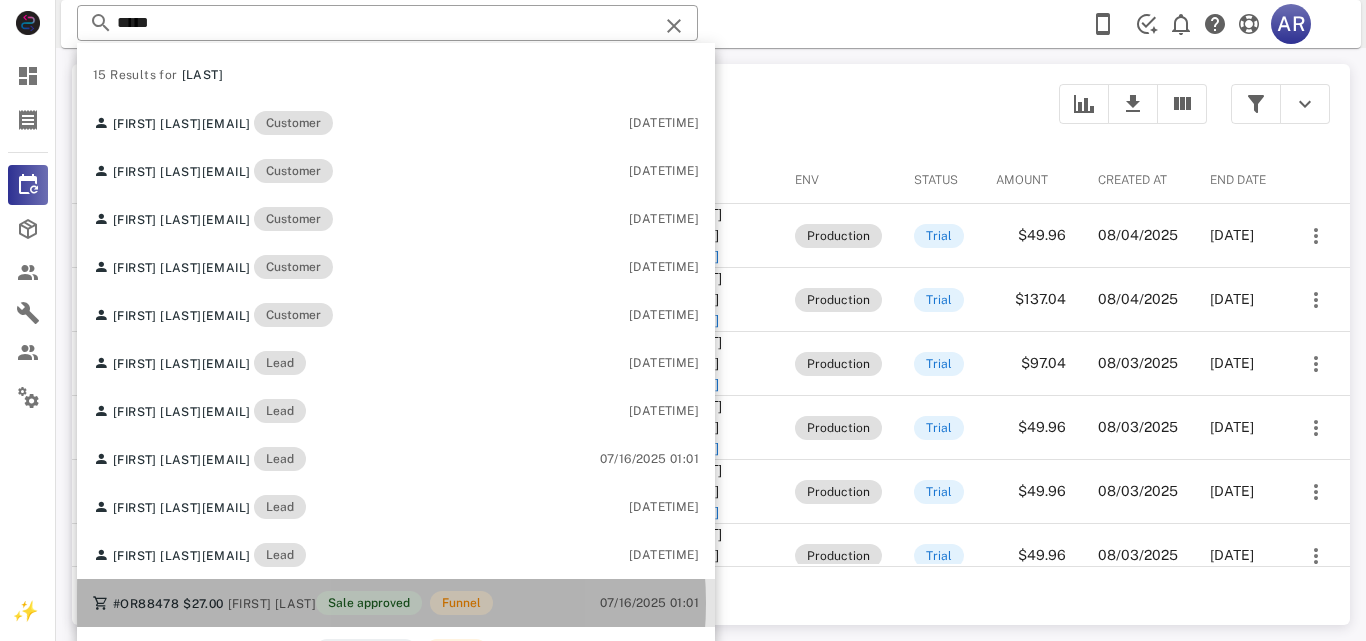 click on "[FIRST] [LAST]" at bounding box center (272, 604) 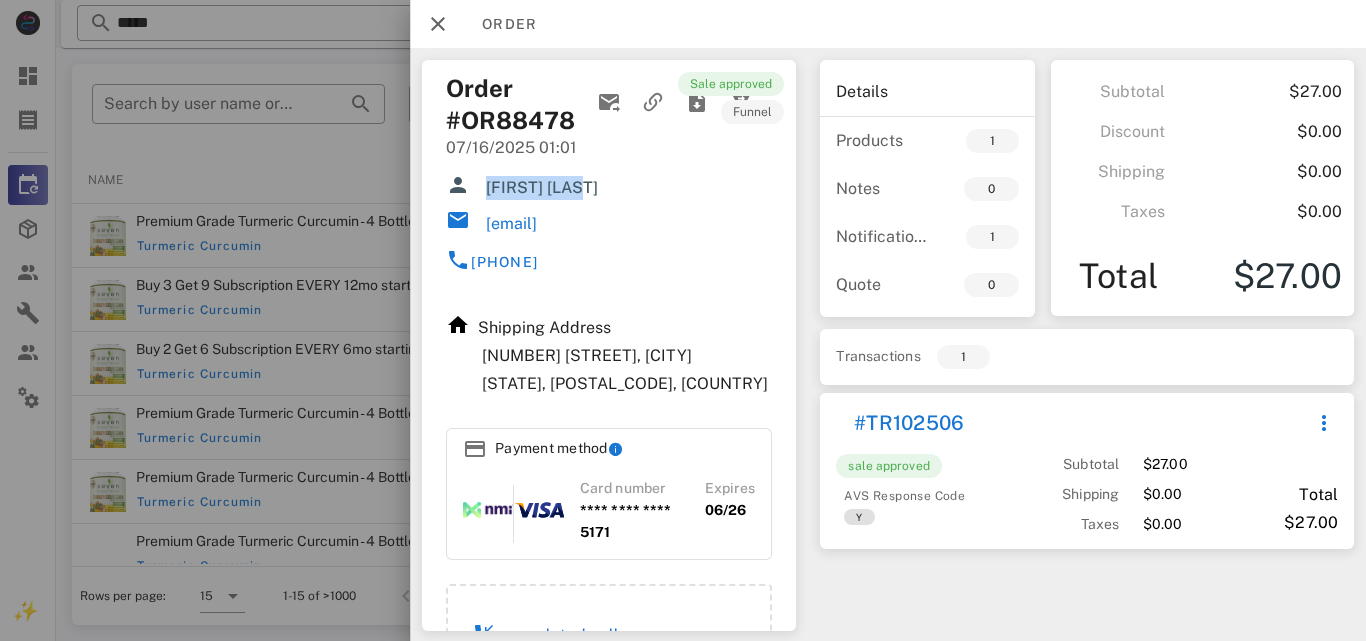 drag, startPoint x: 490, startPoint y: 184, endPoint x: 599, endPoint y: 184, distance: 109 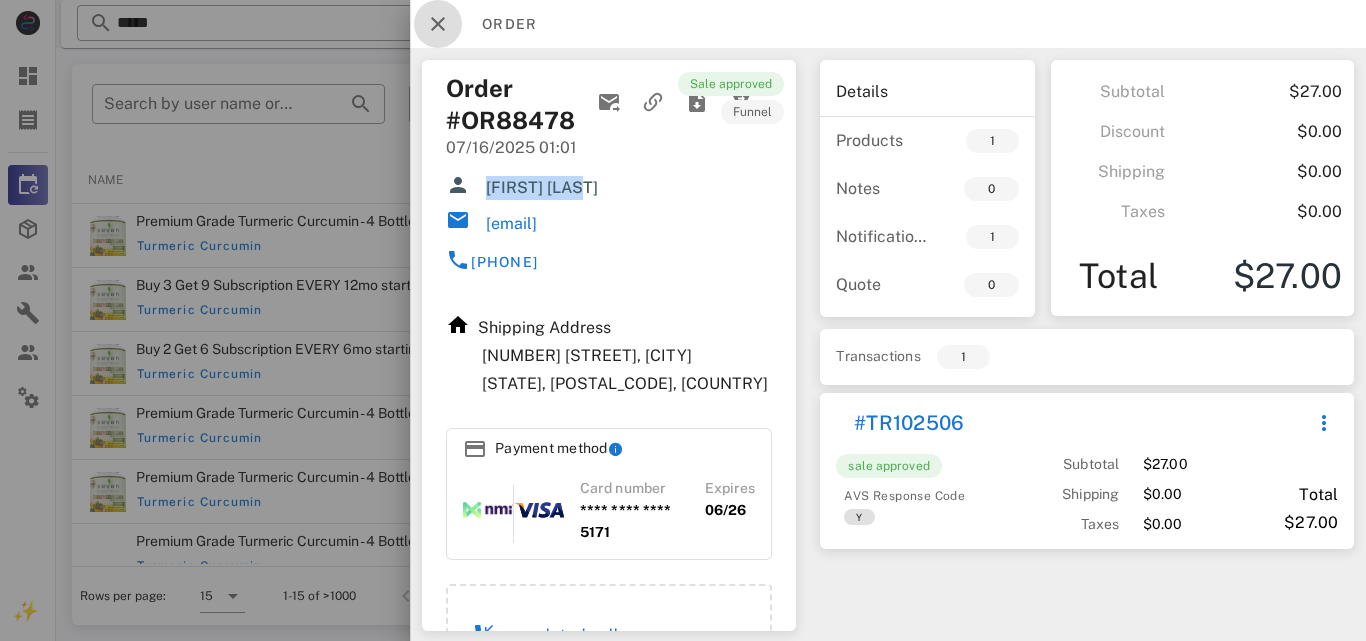 drag, startPoint x: 434, startPoint y: 19, endPoint x: 310, endPoint y: 21, distance: 124.01613 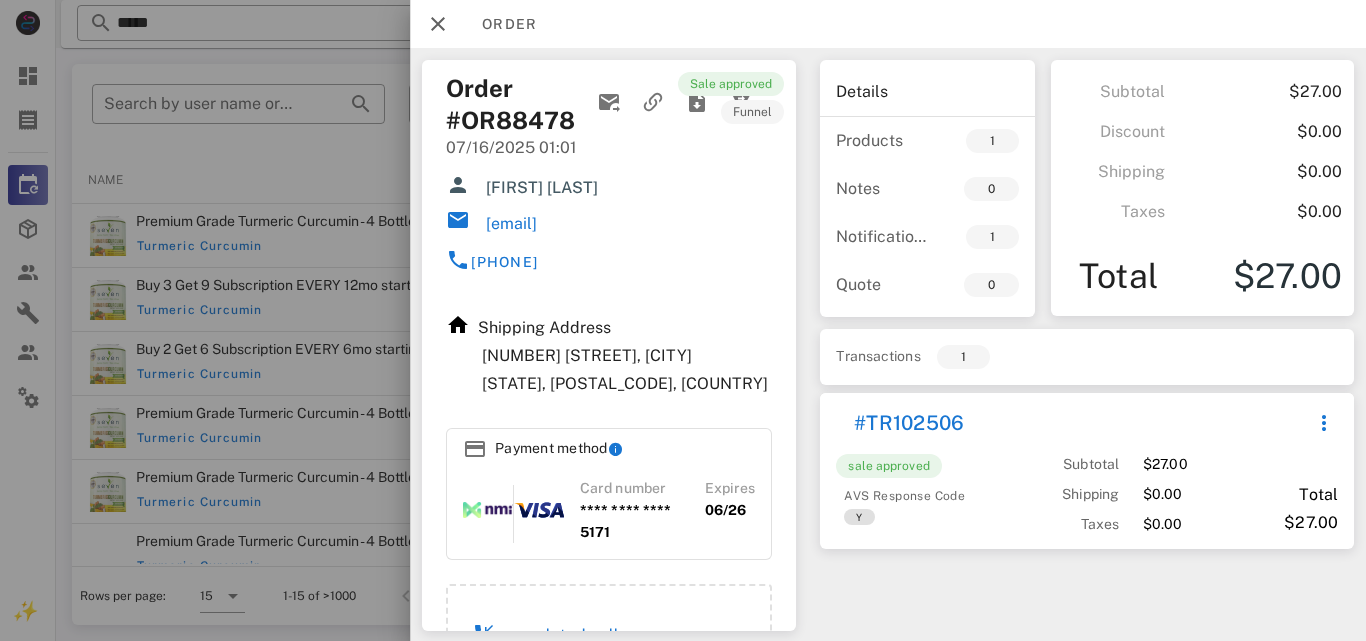 click at bounding box center [683, 320] 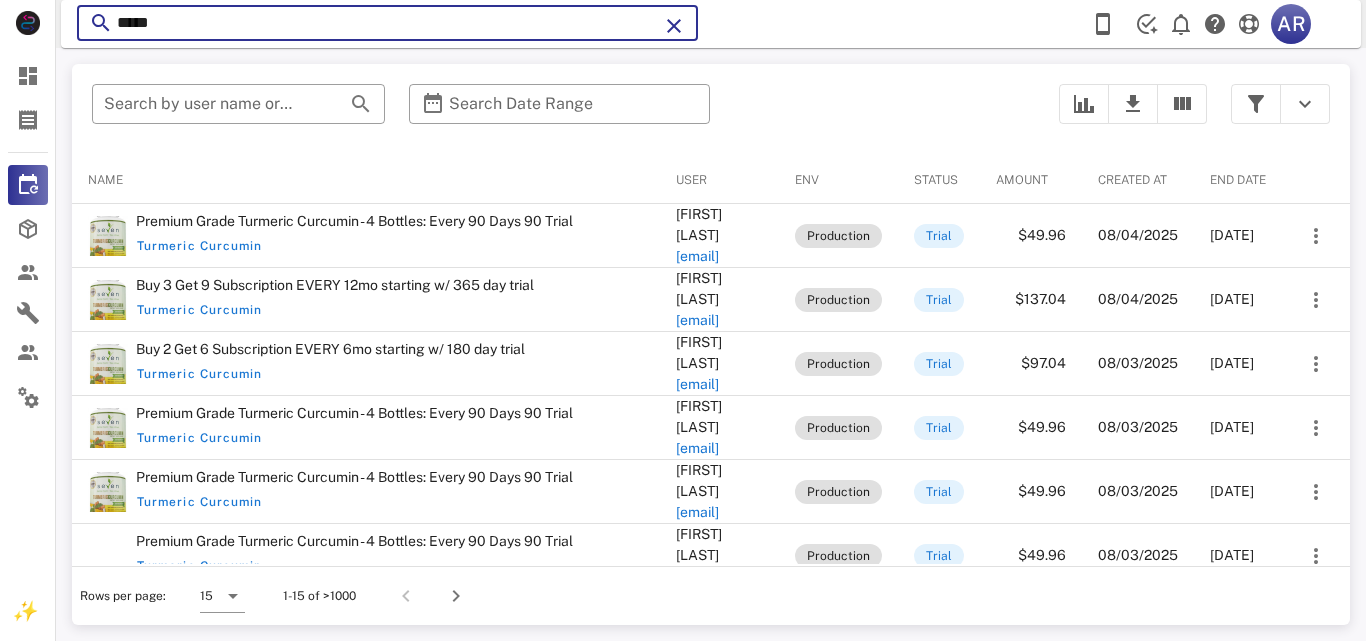 click on "*****" at bounding box center (387, 23) 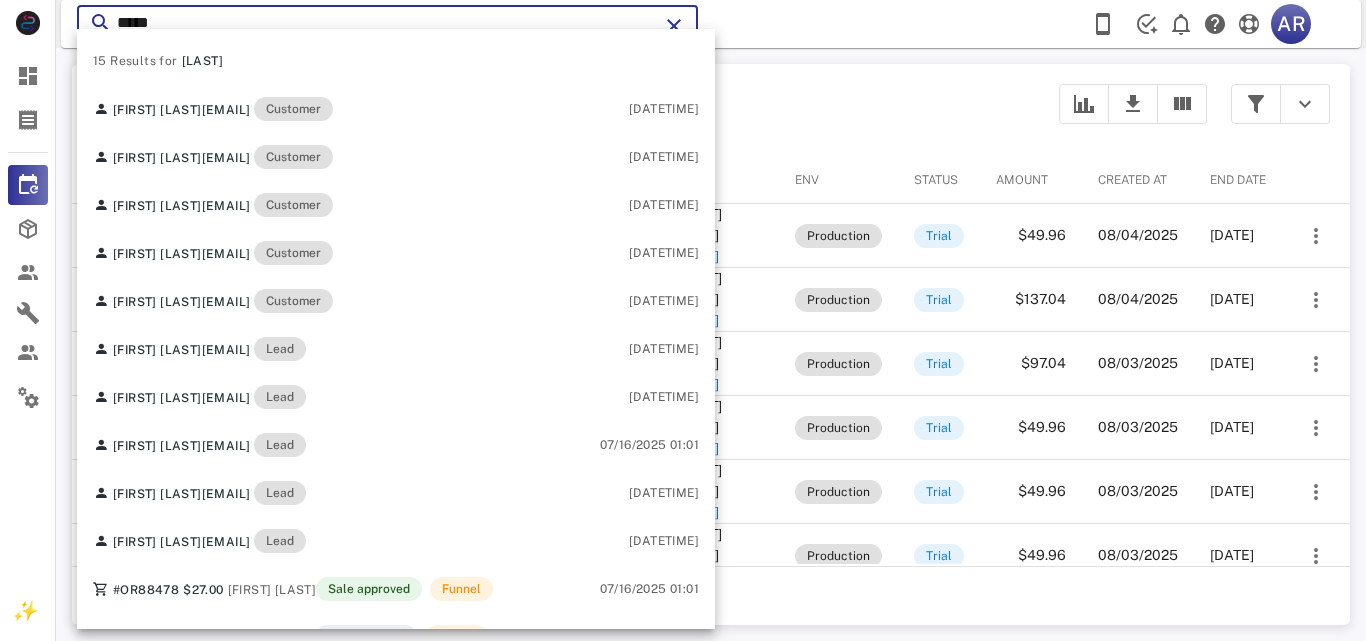 click on "*****" at bounding box center [387, 23] 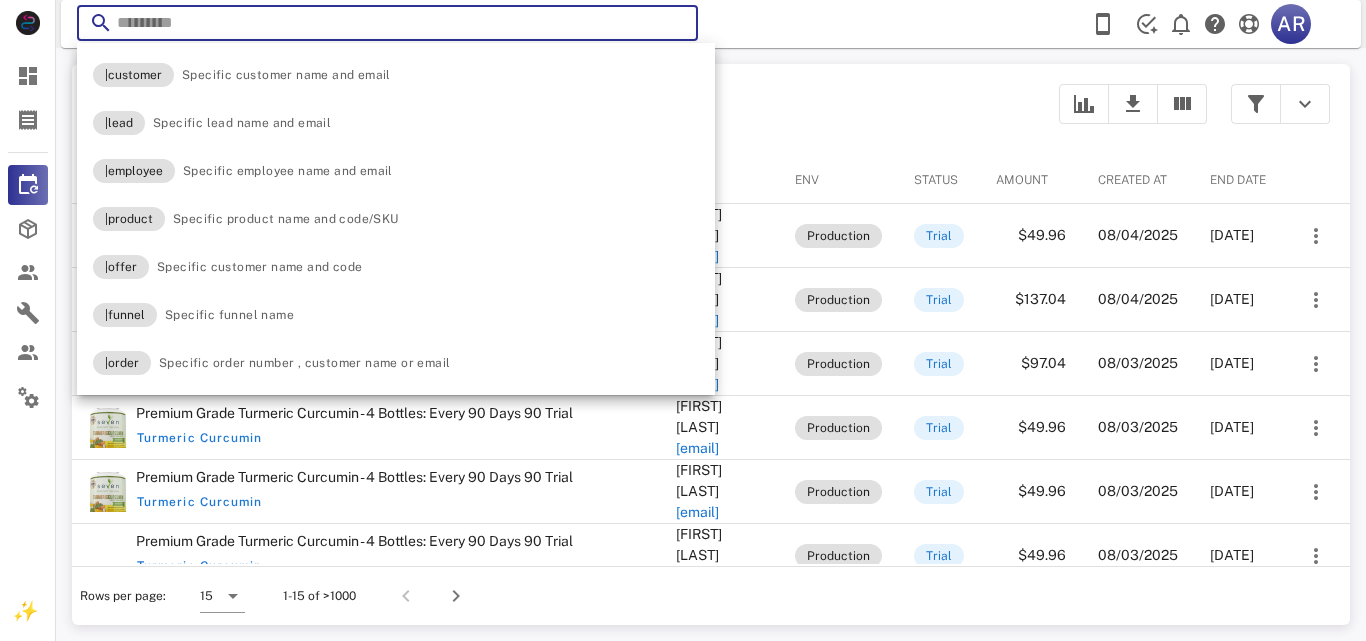 type 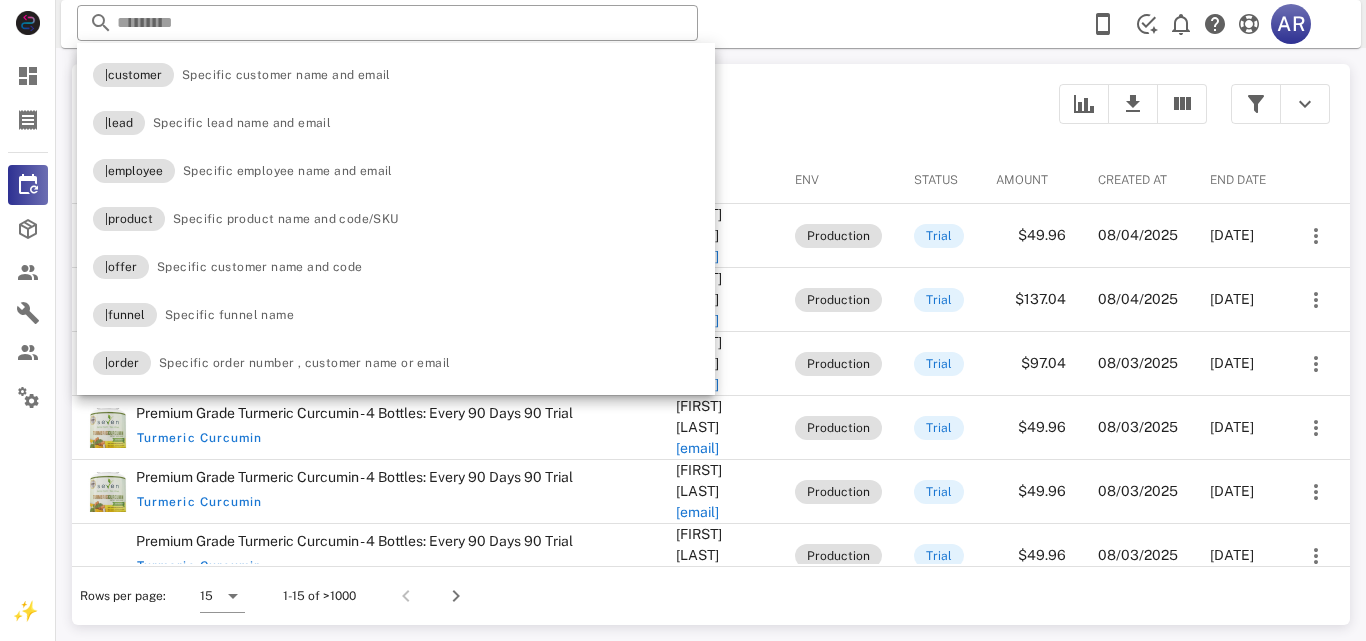 click on "​ Search by user name or email ​ Search Date Range" at bounding box center [559, 114] 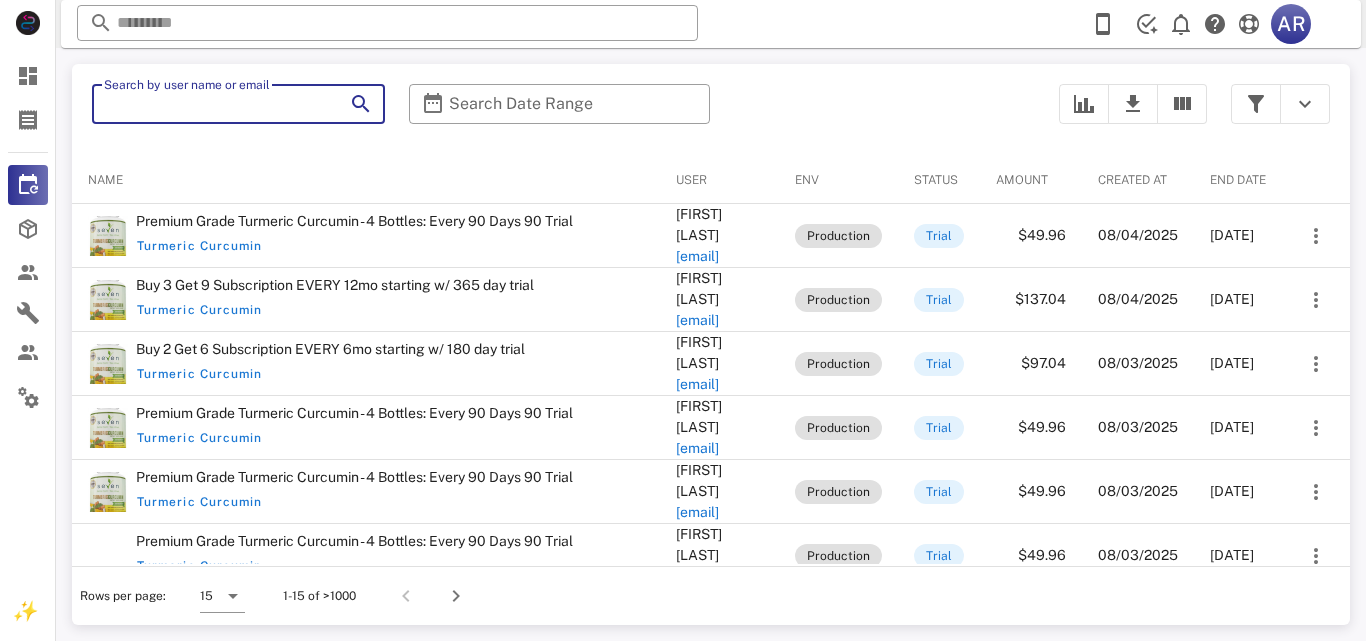 click on "Search by user name or email" at bounding box center (210, 104) 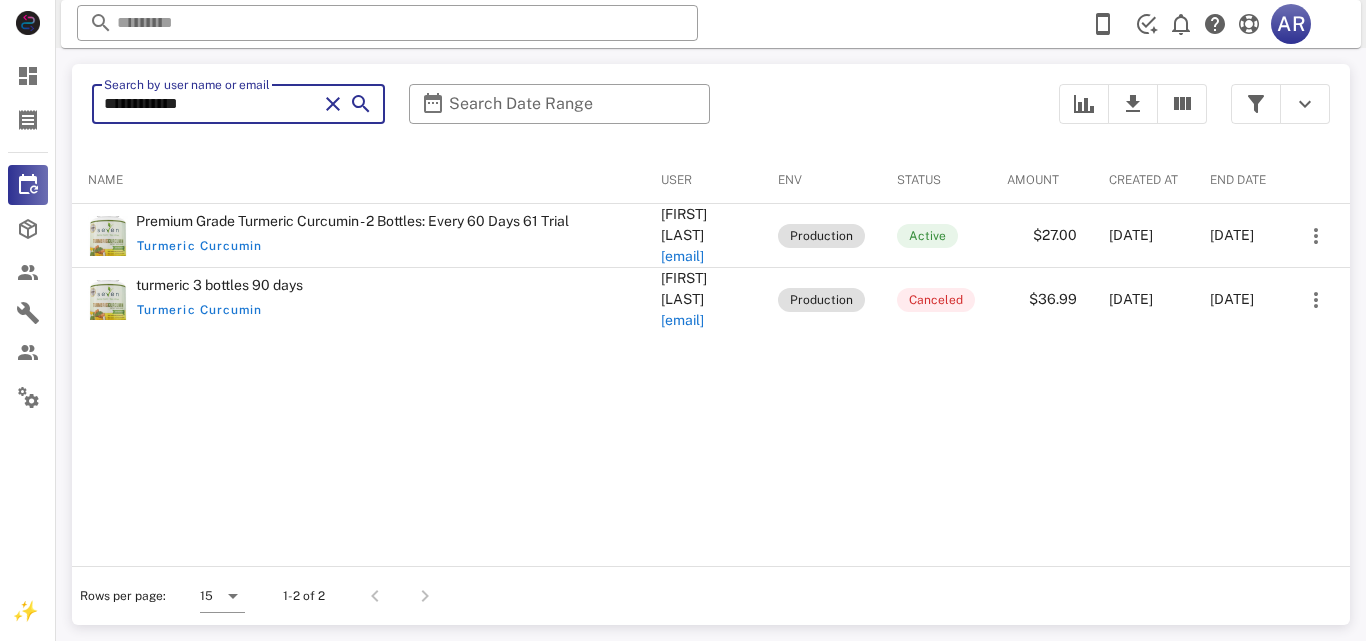 type on "**********" 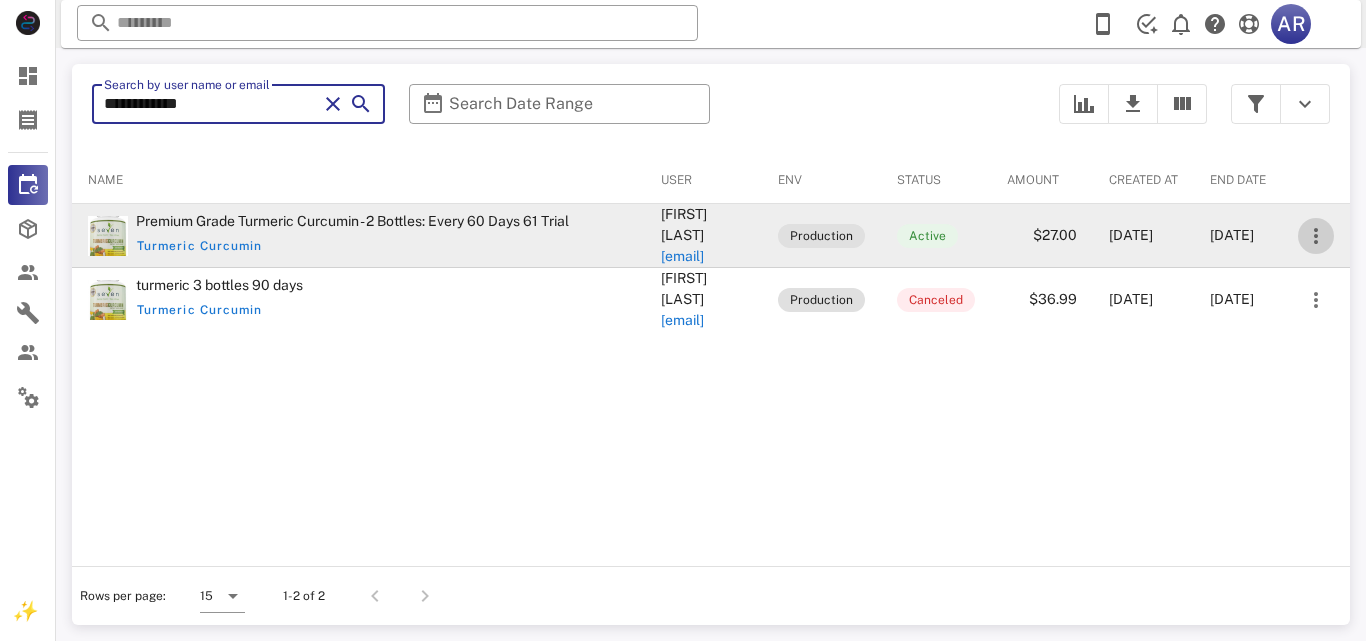 click at bounding box center [1316, 236] 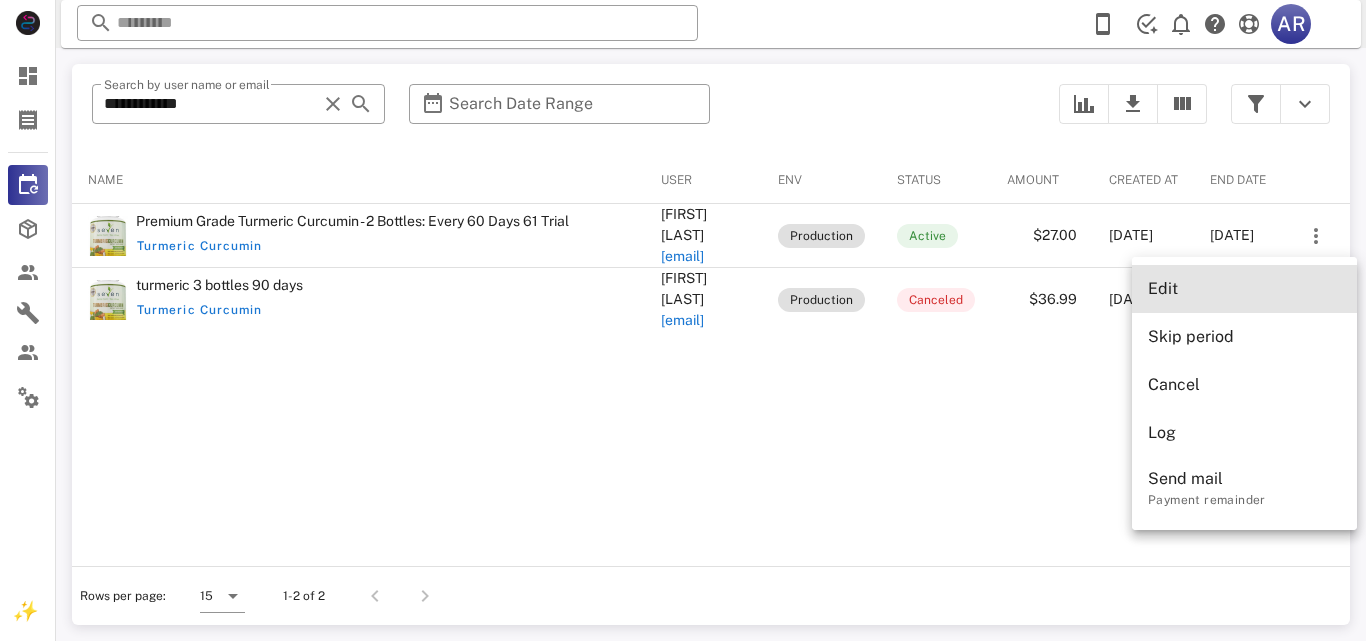 click on "Edit" at bounding box center (1244, 288) 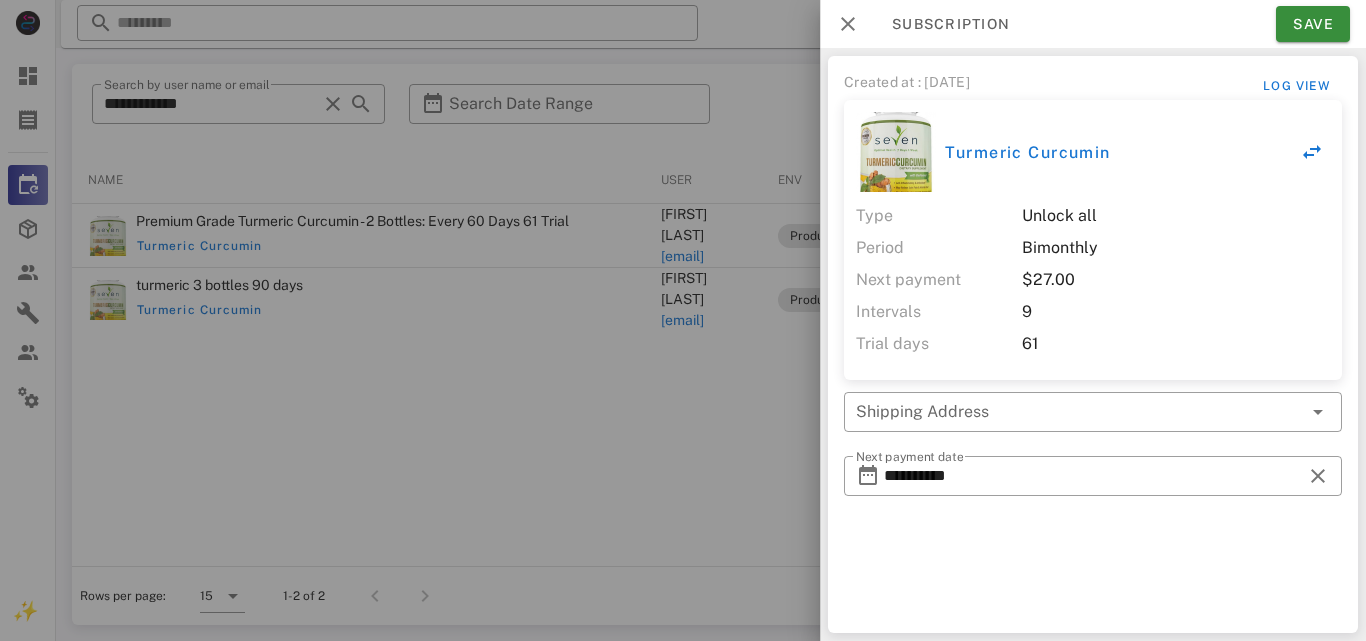 type on "**********" 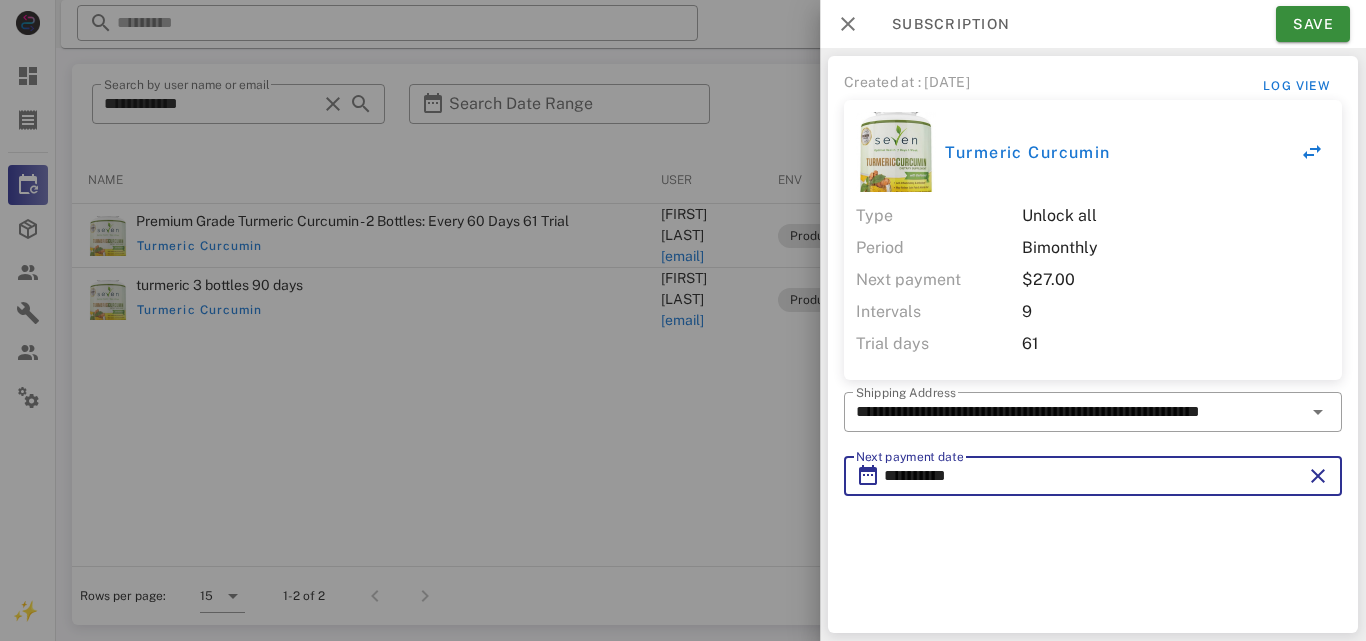click on "**********" at bounding box center [1093, 476] 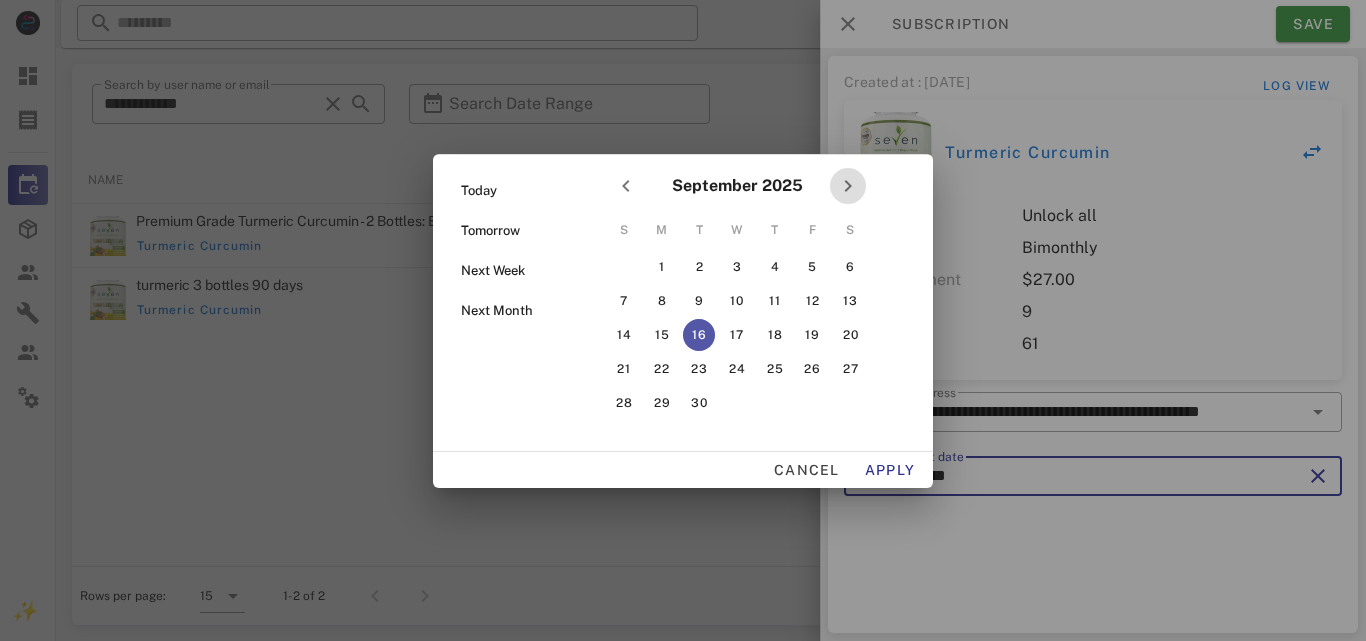 click at bounding box center (848, 186) 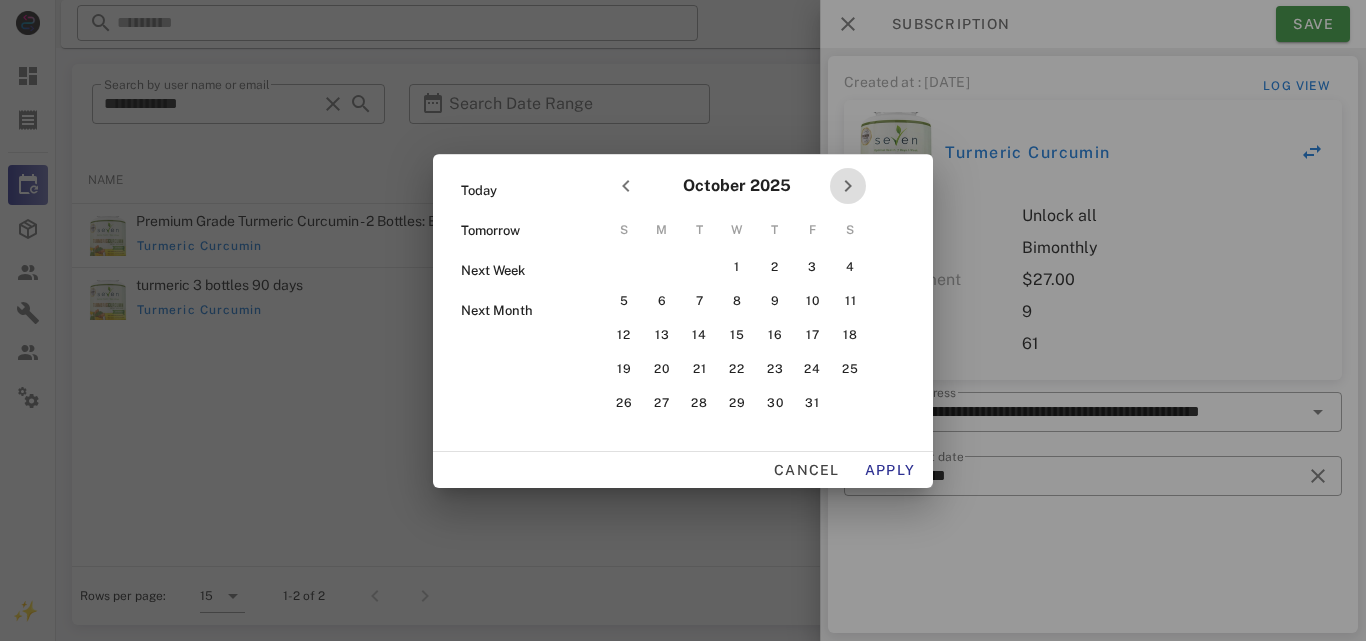 click at bounding box center [848, 186] 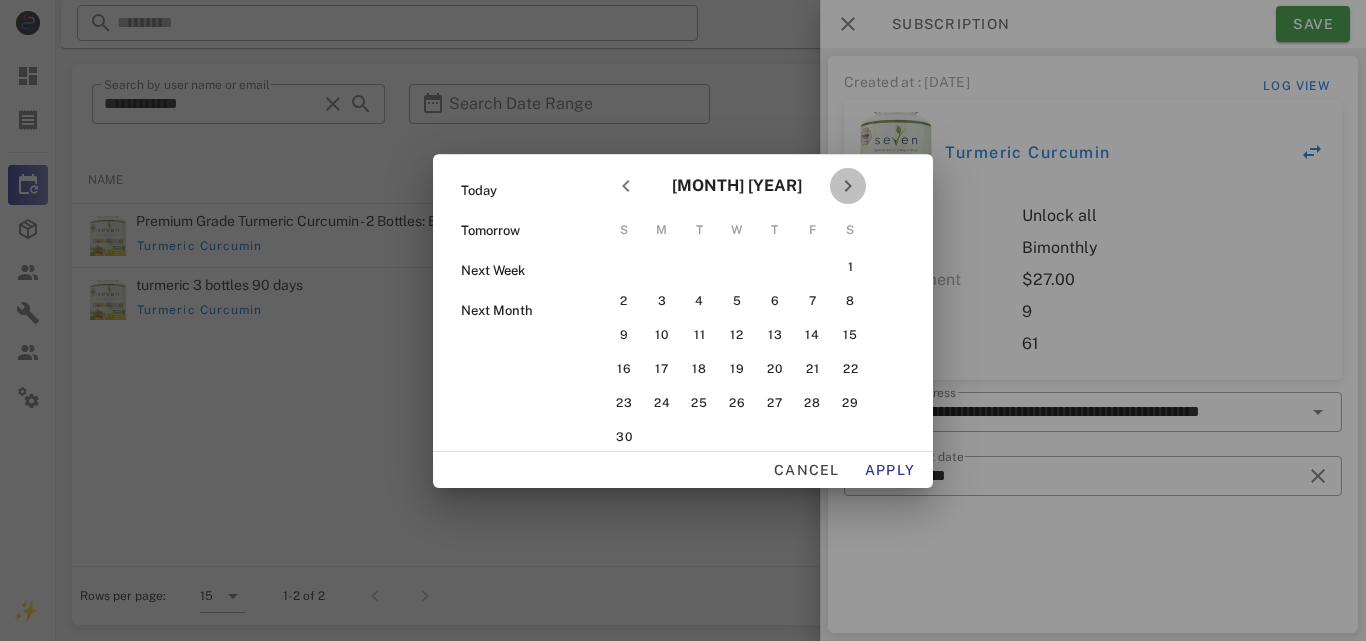 click at bounding box center (848, 186) 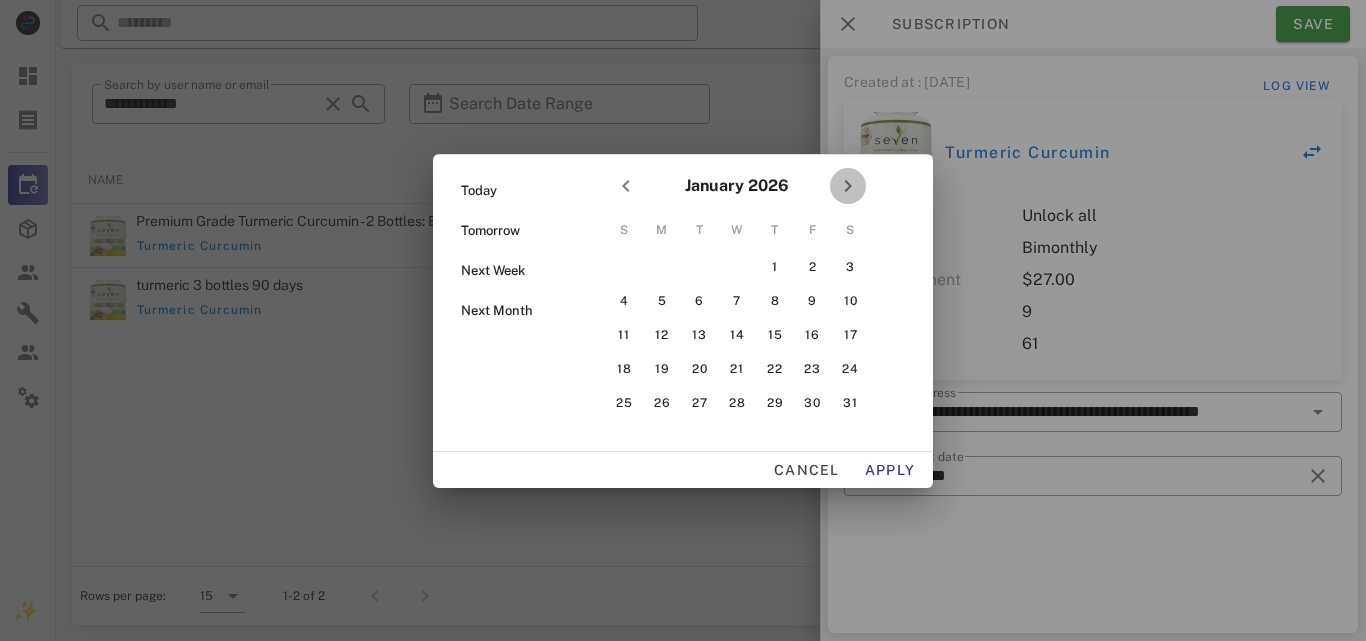 click at bounding box center [848, 186] 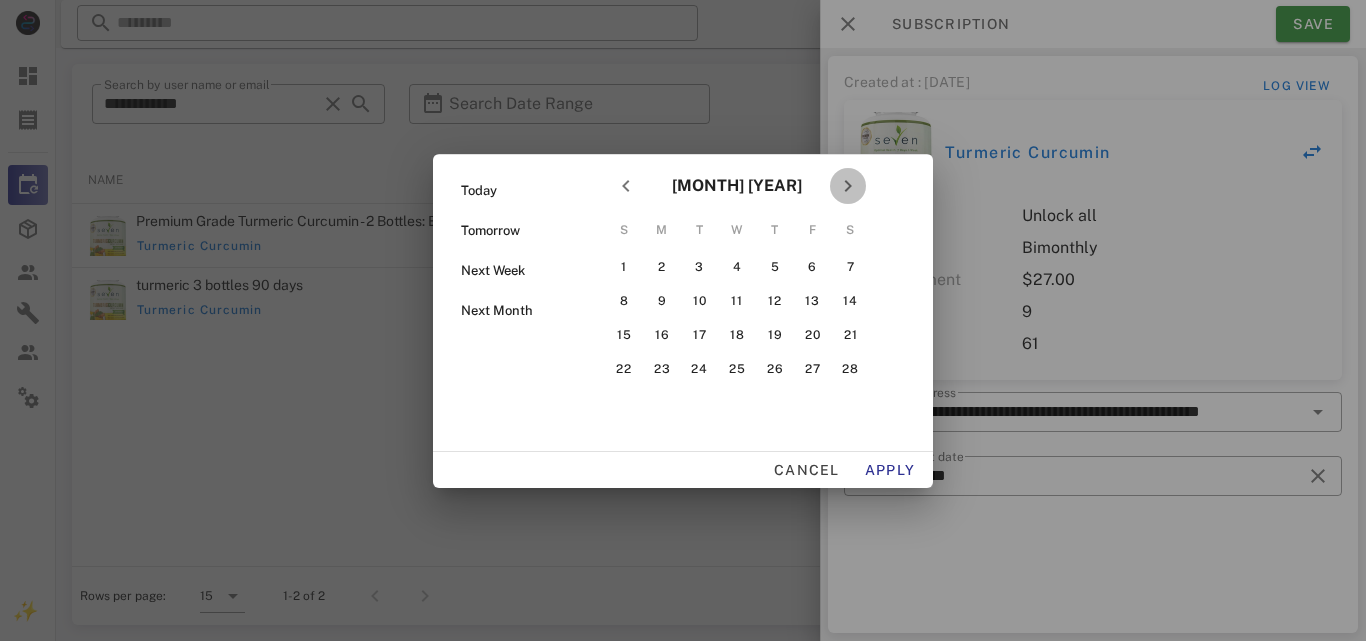 click at bounding box center [848, 186] 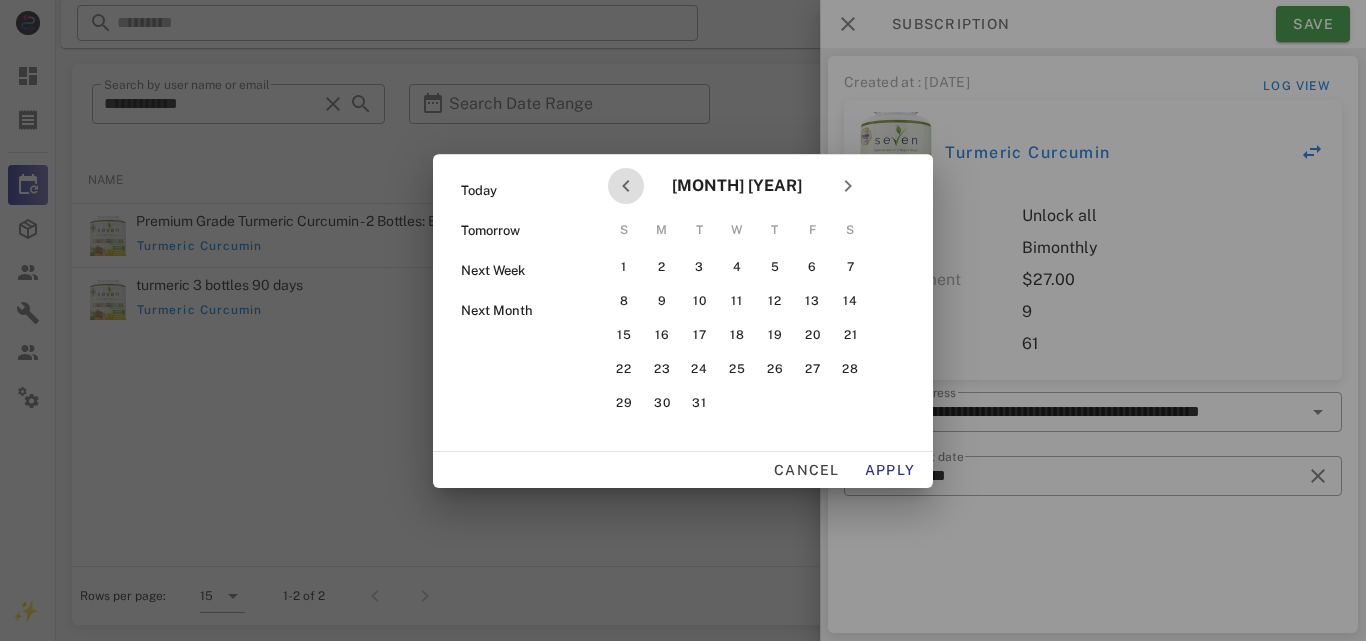 click at bounding box center [626, 186] 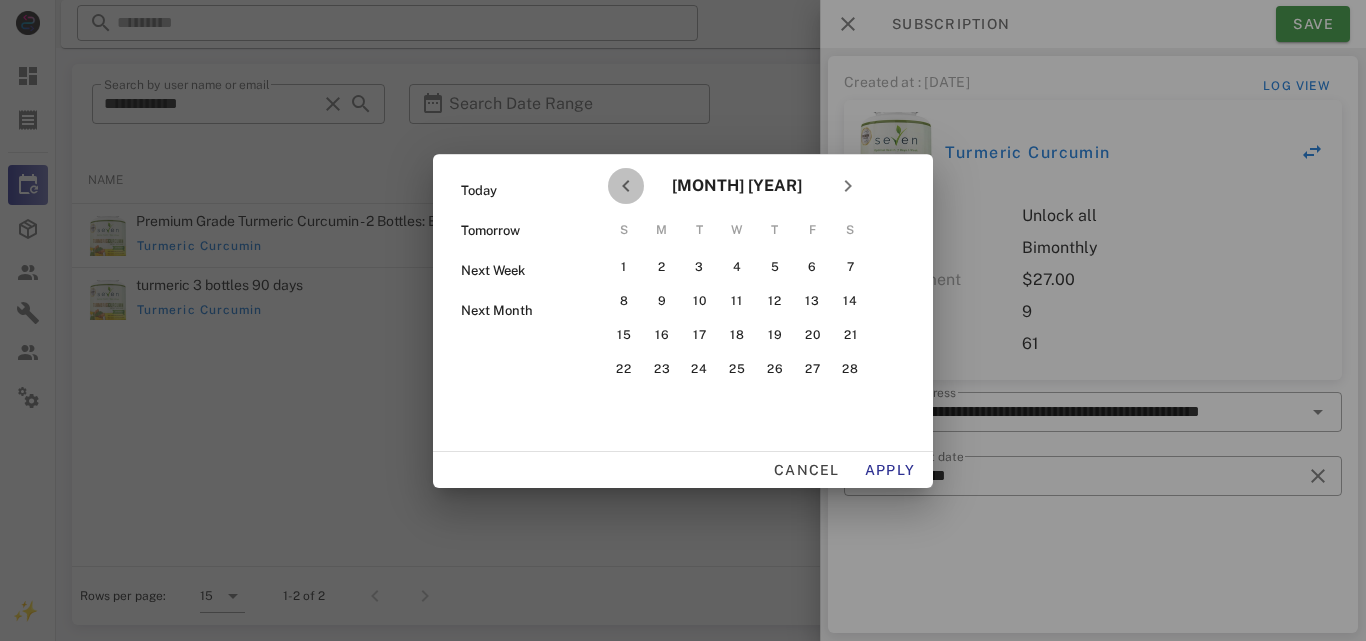 click at bounding box center [626, 186] 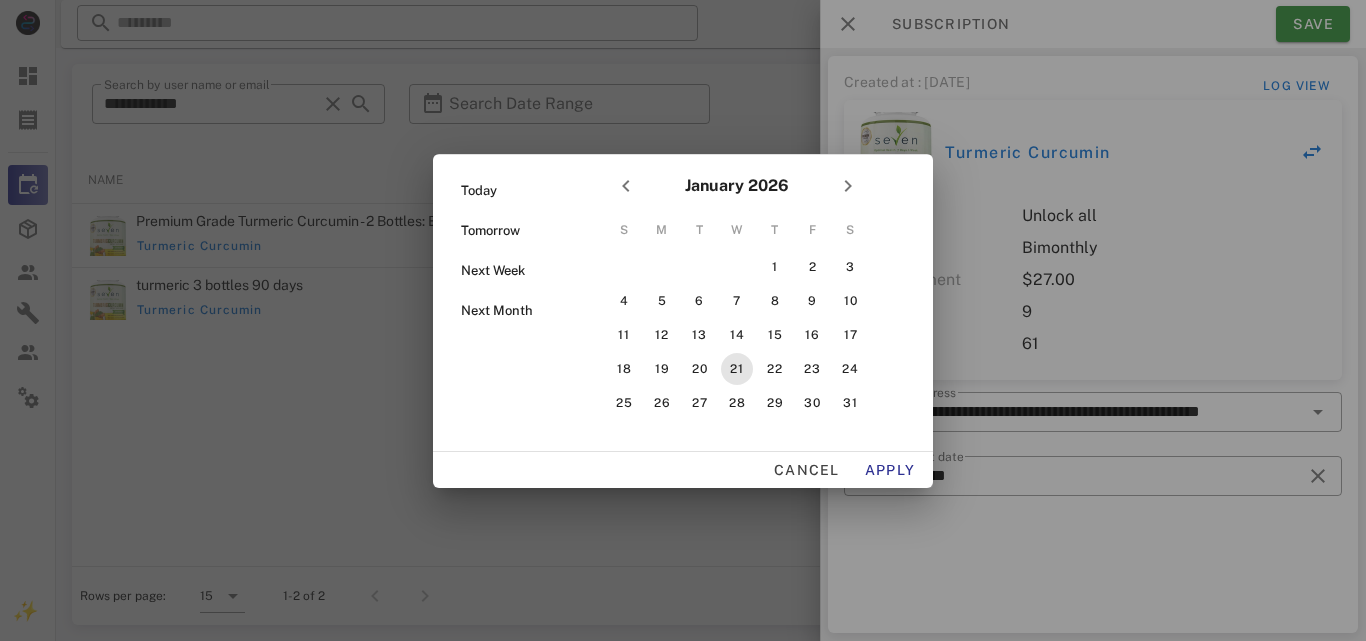 click on "21" at bounding box center (737, 369) 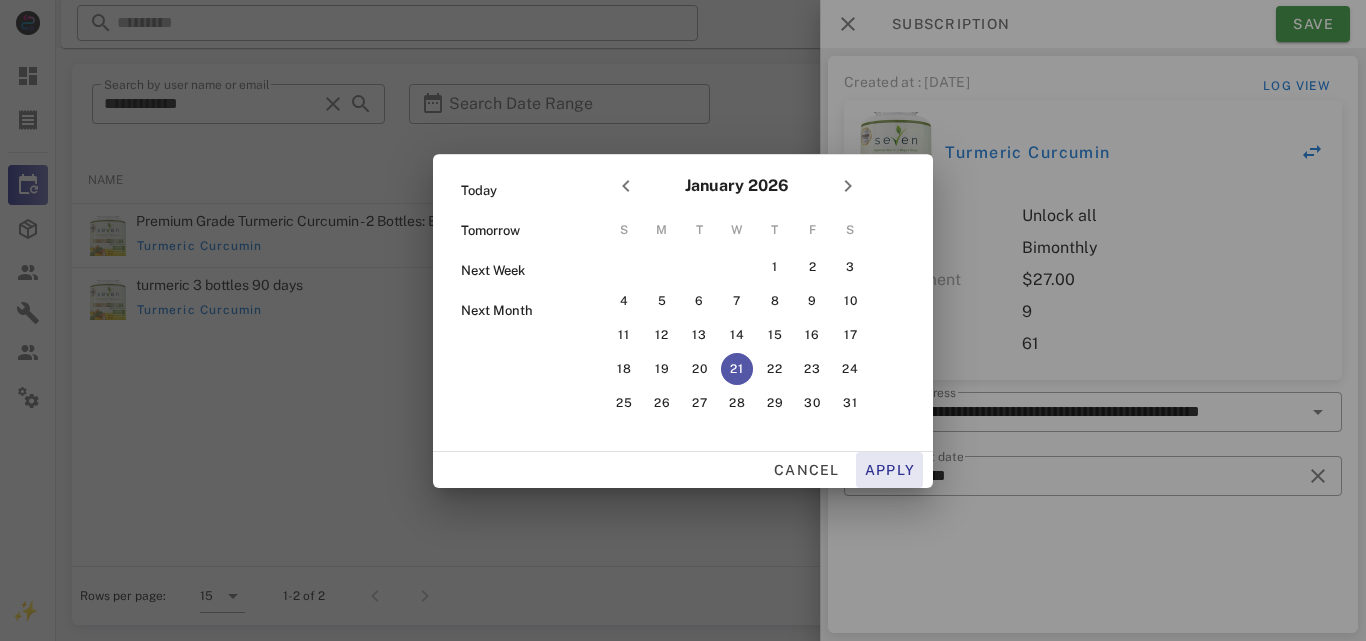 click on "Apply" at bounding box center [890, 470] 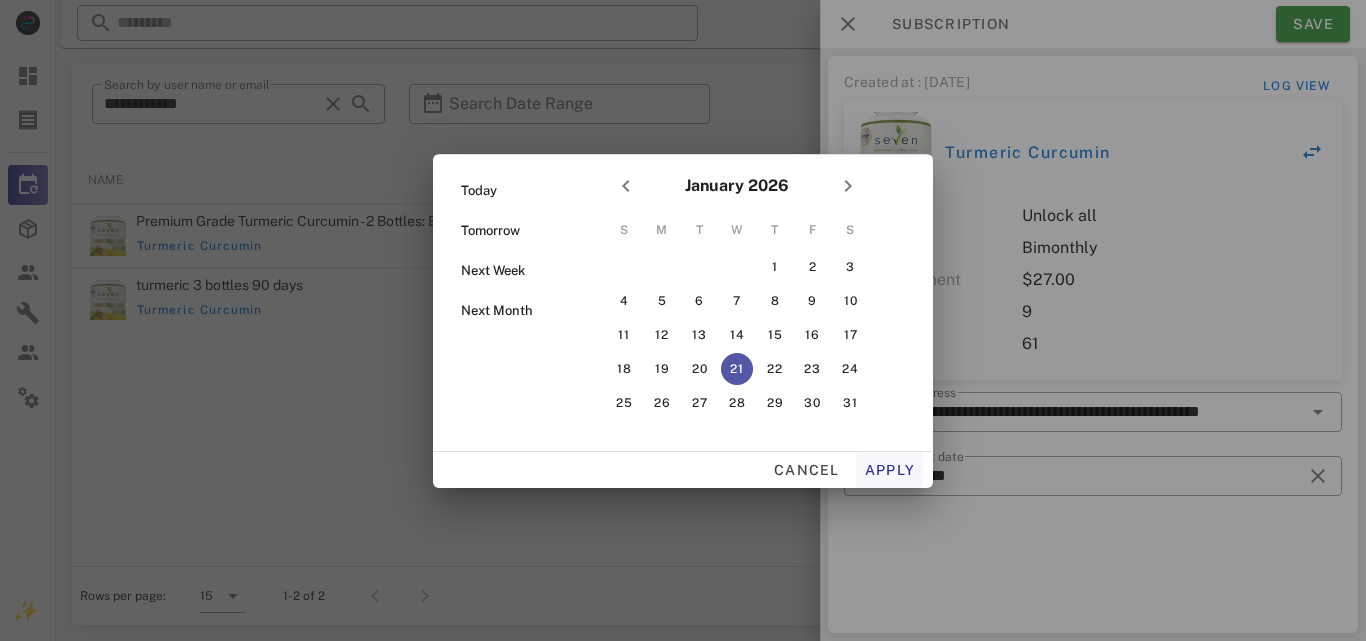 type on "**********" 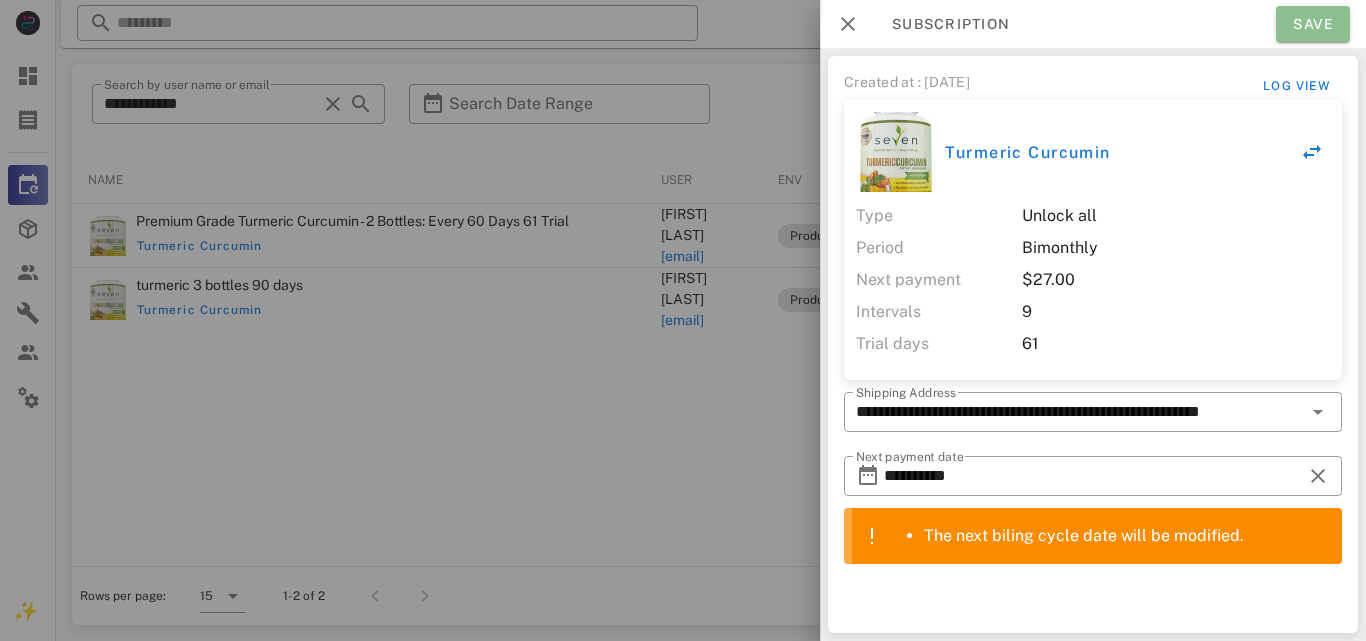 click on "Save" at bounding box center [1313, 24] 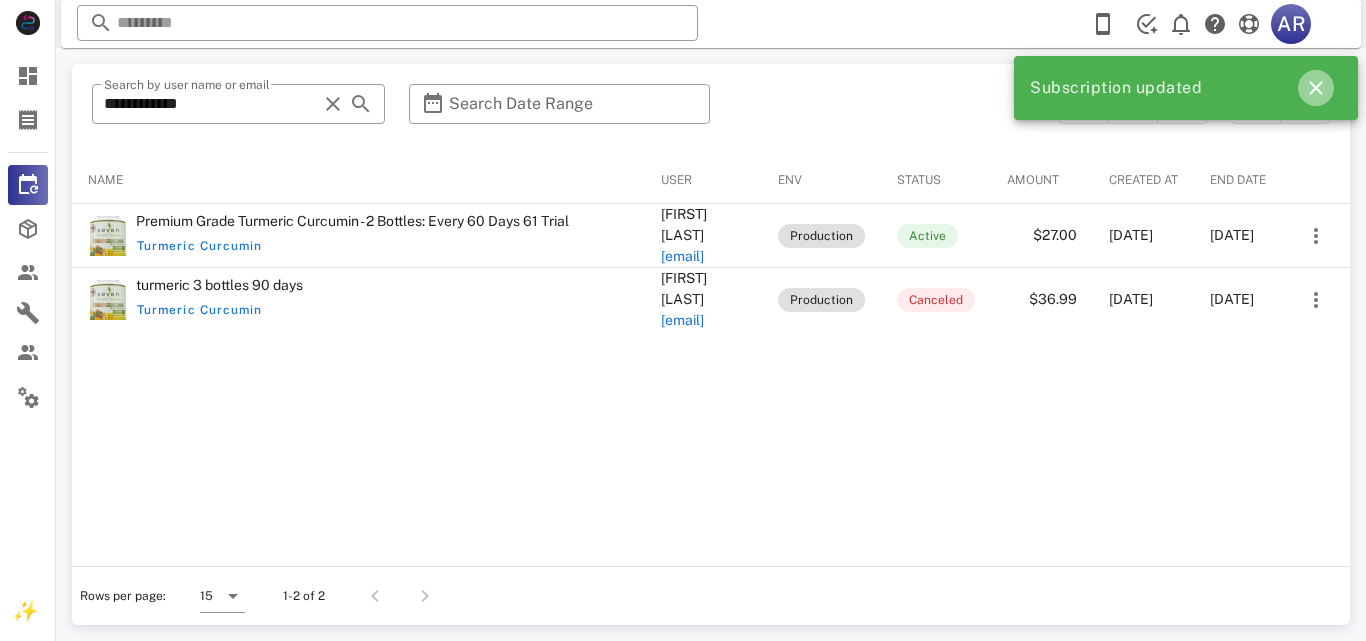 click at bounding box center (1316, 88) 